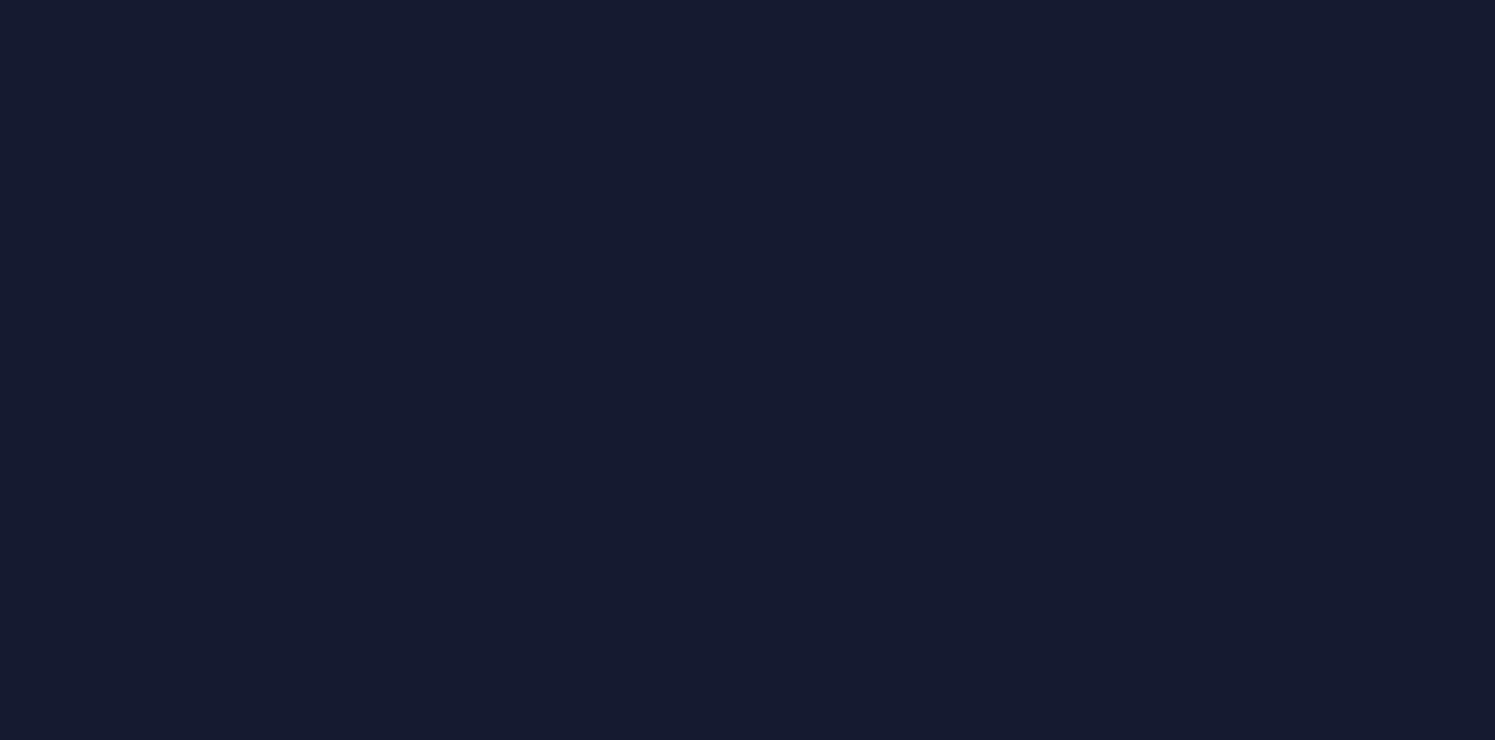 scroll, scrollTop: 0, scrollLeft: 0, axis: both 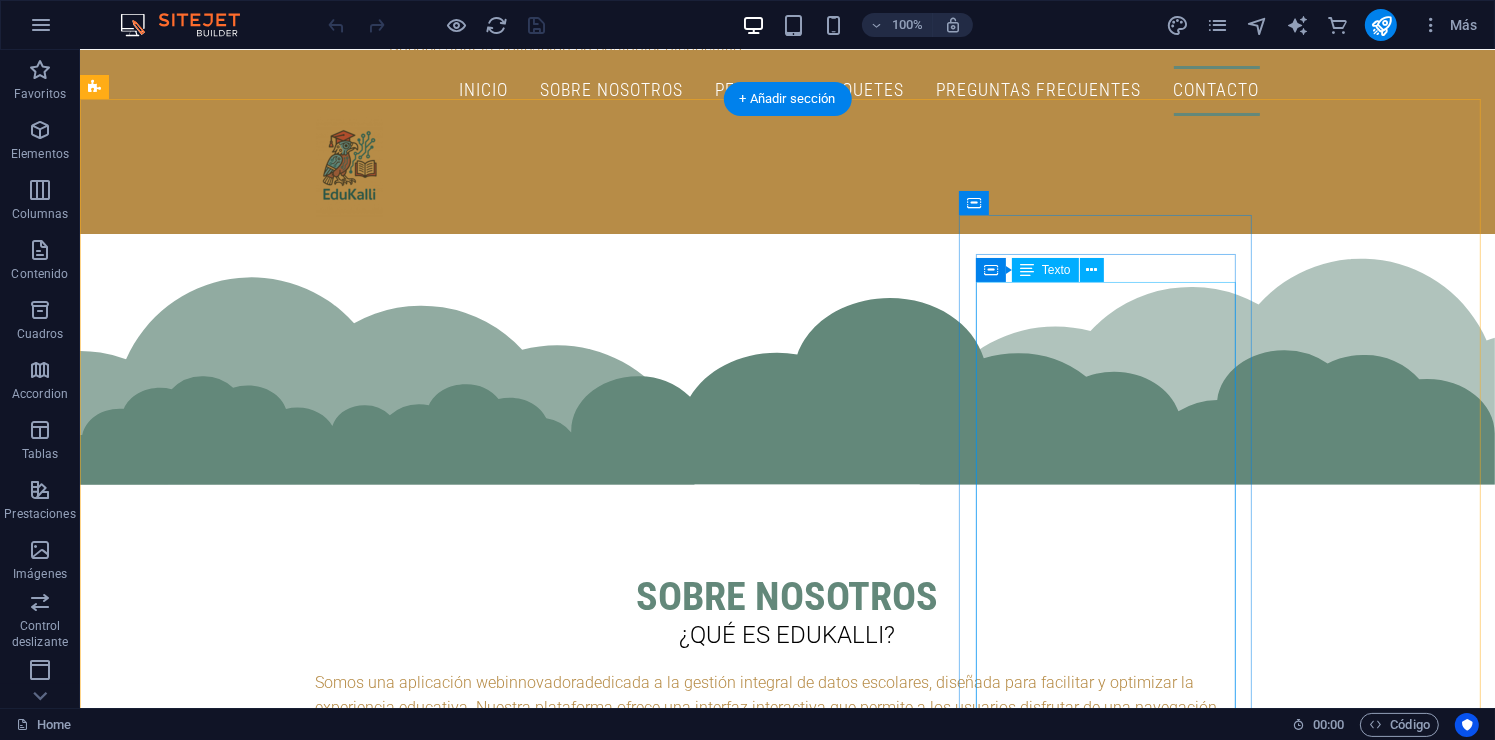click on "El administrador, al tener una cuenta creada, puede: Crear ciclos escolares y asignaturas. Registrar matriculas de estudiantes. Publicar anuncios ya sea institucionales o videos de  Youtube . Editar la información de estudiantes y docentes. Monitorear las materias del ciclo actual y consultar ciclos anteriores. Crear horarios escolares. Entre otras más.." at bounding box center (241, 4029) 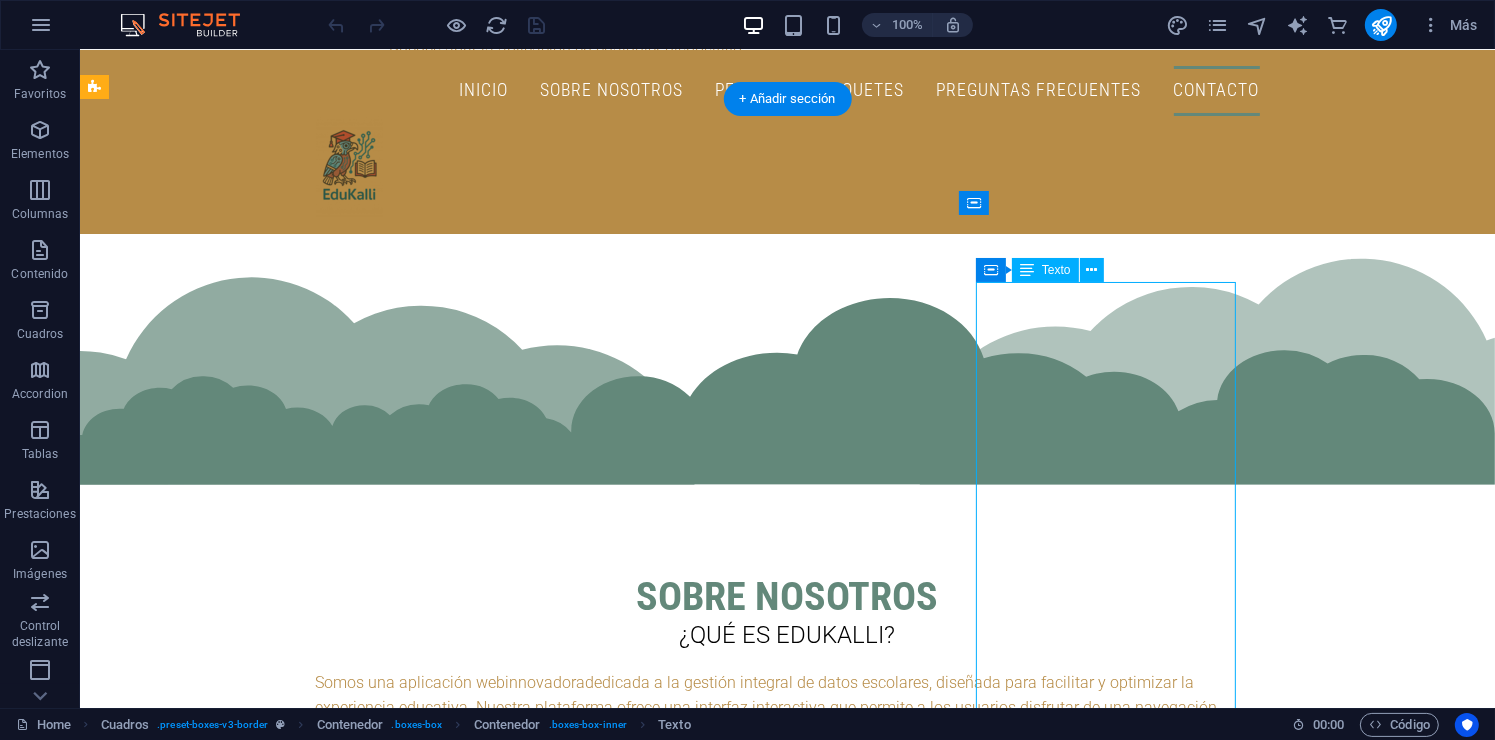 click on "El administrador, al tener una cuenta creada, puede: Crear ciclos escolares y asignaturas. Registrar matriculas de estudiantes. Publicar anuncios ya sea institucionales o videos de  Youtube . Editar la información de estudiantes y docentes. Monitorear las materias del ciclo actual y consultar ciclos anteriores. Crear horarios escolares. Entre otras más.." at bounding box center (241, 4029) 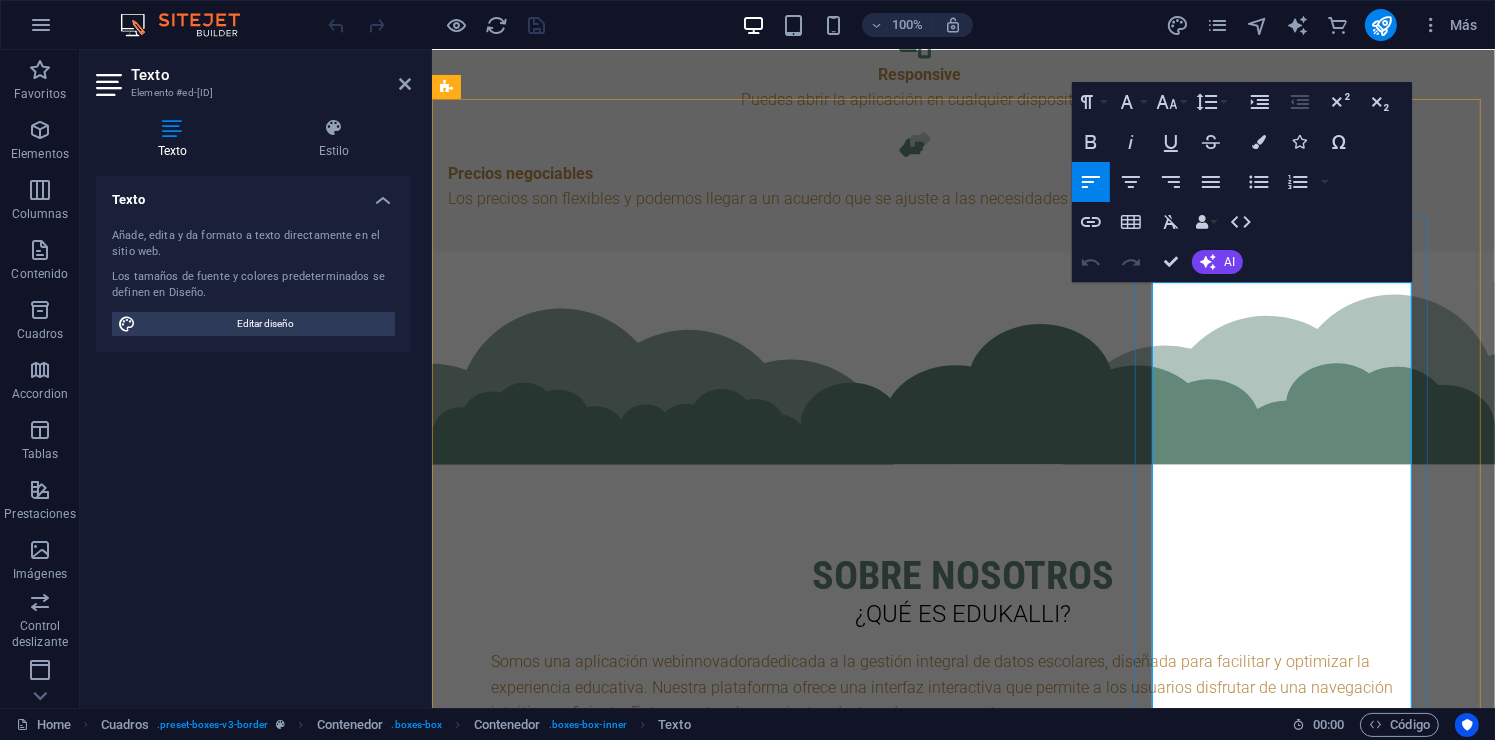 click on "Youtube" at bounding box center (526, 3970) 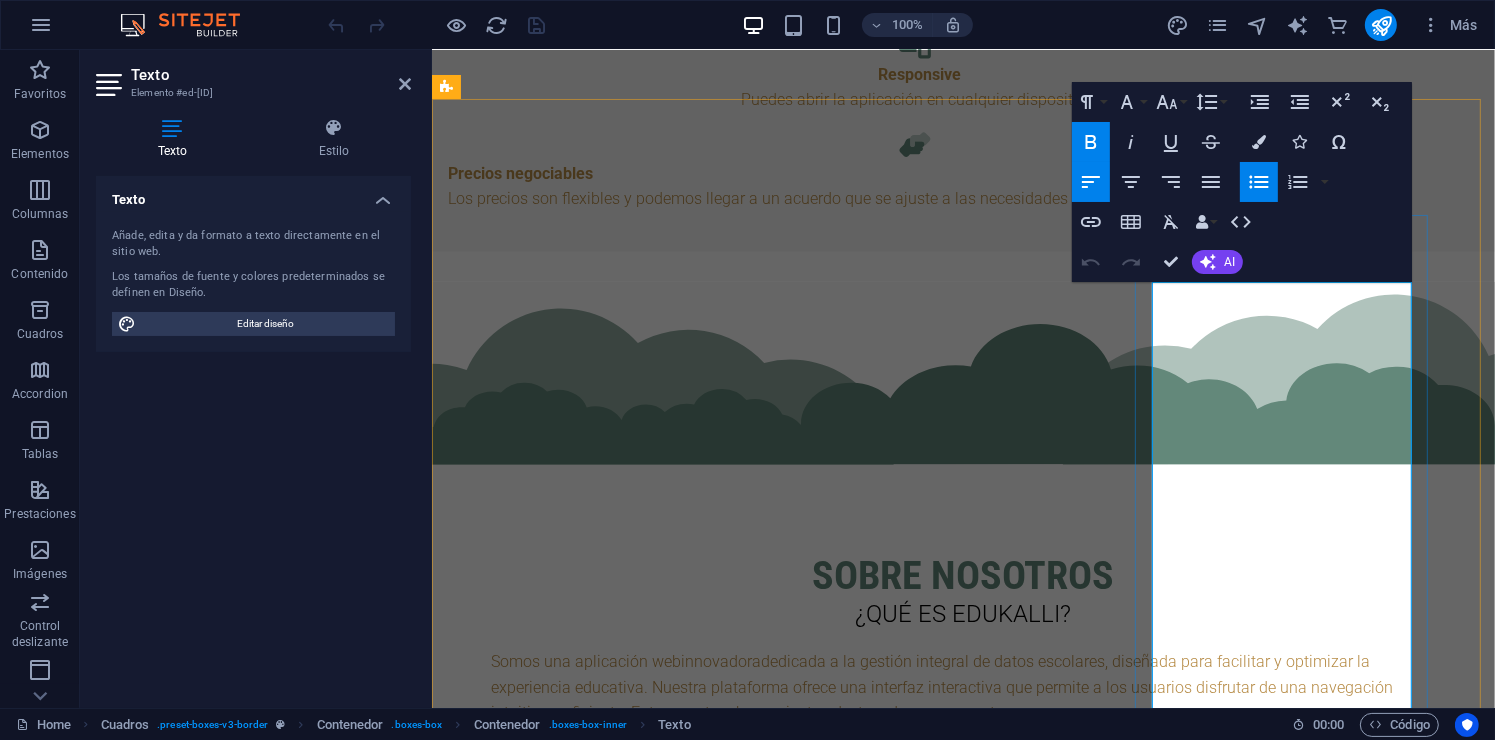 drag, startPoint x: 1231, startPoint y: 496, endPoint x: 1274, endPoint y: 481, distance: 45.54119 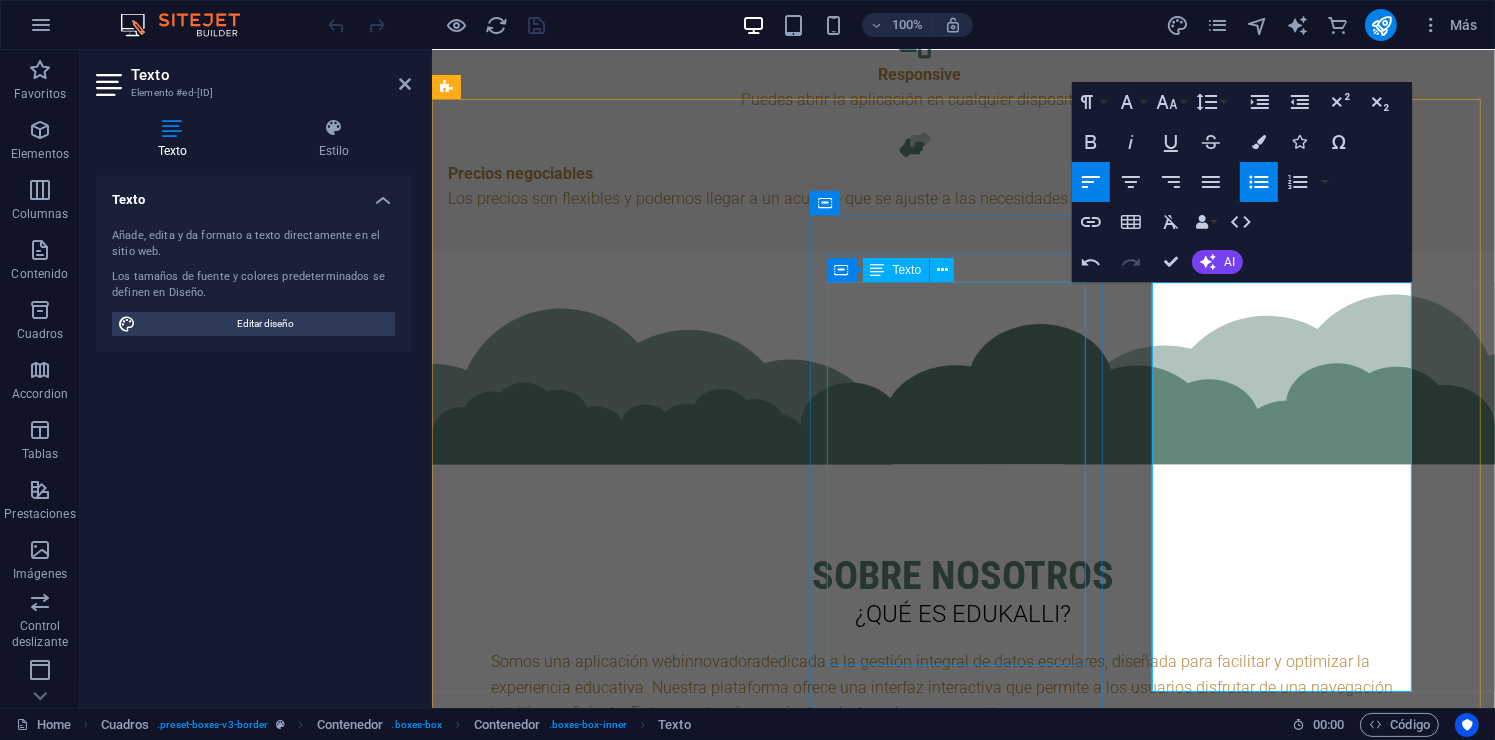 click on "El docente al tener una cuenta creada, puede: Crear grupos. Dejar tareas ya sea archivos PFD, códigos de programación o tareas con lenguaje matemático. Revisar esas tareas. Pasar lista en el grupo. Subir archivos para la biblioteca del grupo o de la escuela. Mandar al grupo deseado un link para unirte a Google Meet (llamadas para dar clases ONLINE). Entre otras más..." at bounding box center [593, 3424] 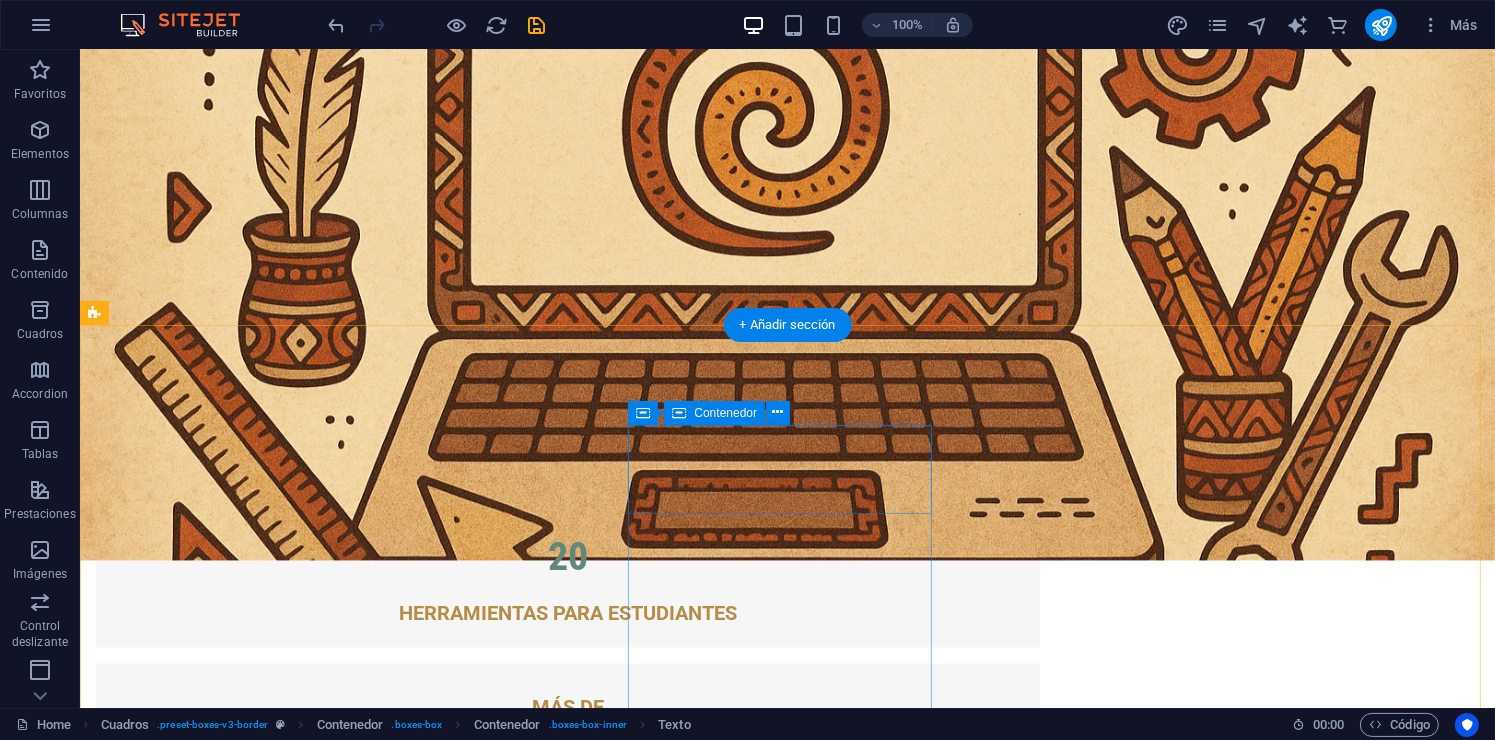scroll, scrollTop: 3500, scrollLeft: 0, axis: vertical 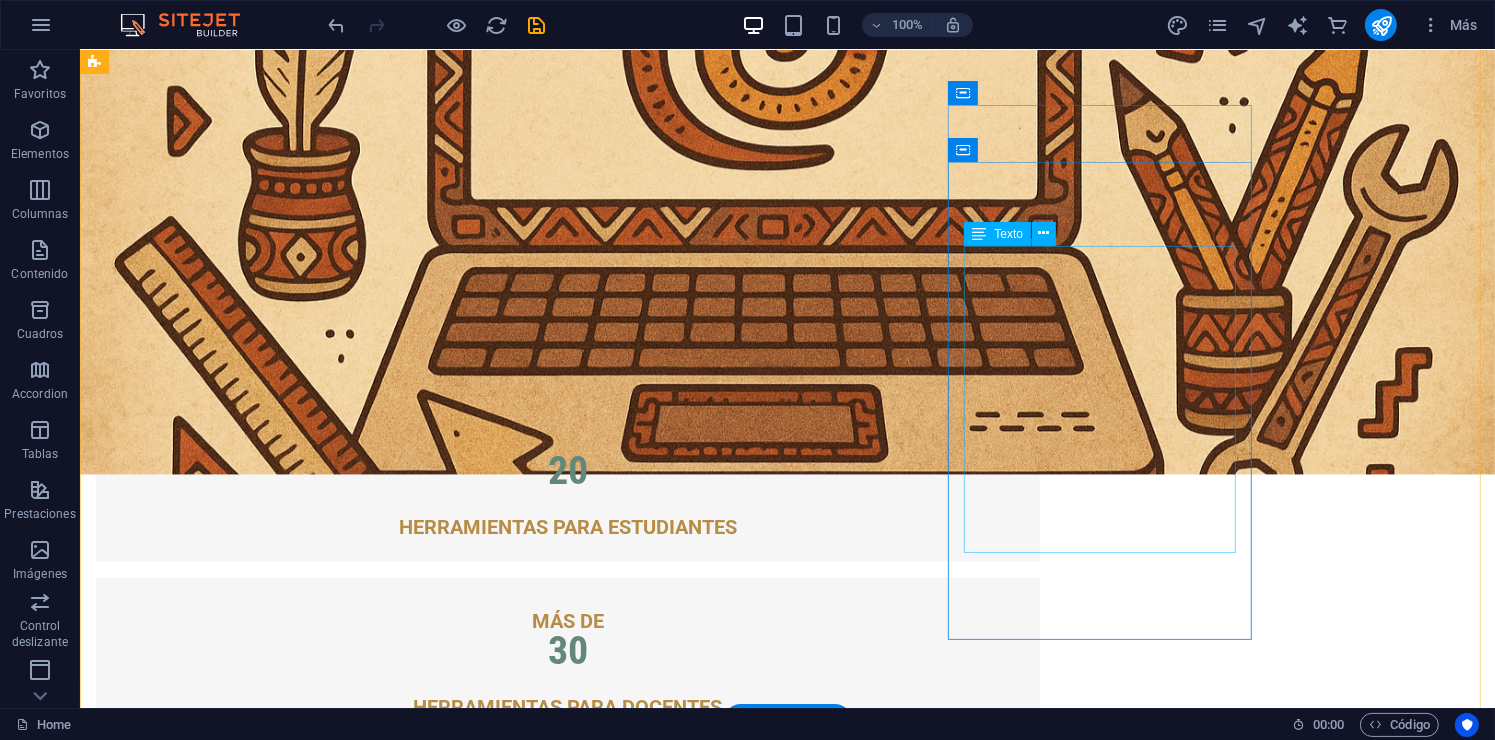 click on "✔️ Todo lo del Plan Básico e Intermedio ✔️ Historial académico y archivos sin caducidad ✔️ Biblioteca completa y permanente ✔️ Capacitación inicial y acompañamiento ✔️ Soporte prioritario (respuesta en 2–6 h) 👑  Perfecto para universidades y tecnológicas que buscan gestión académica profesional." at bounding box center (567, 5265) 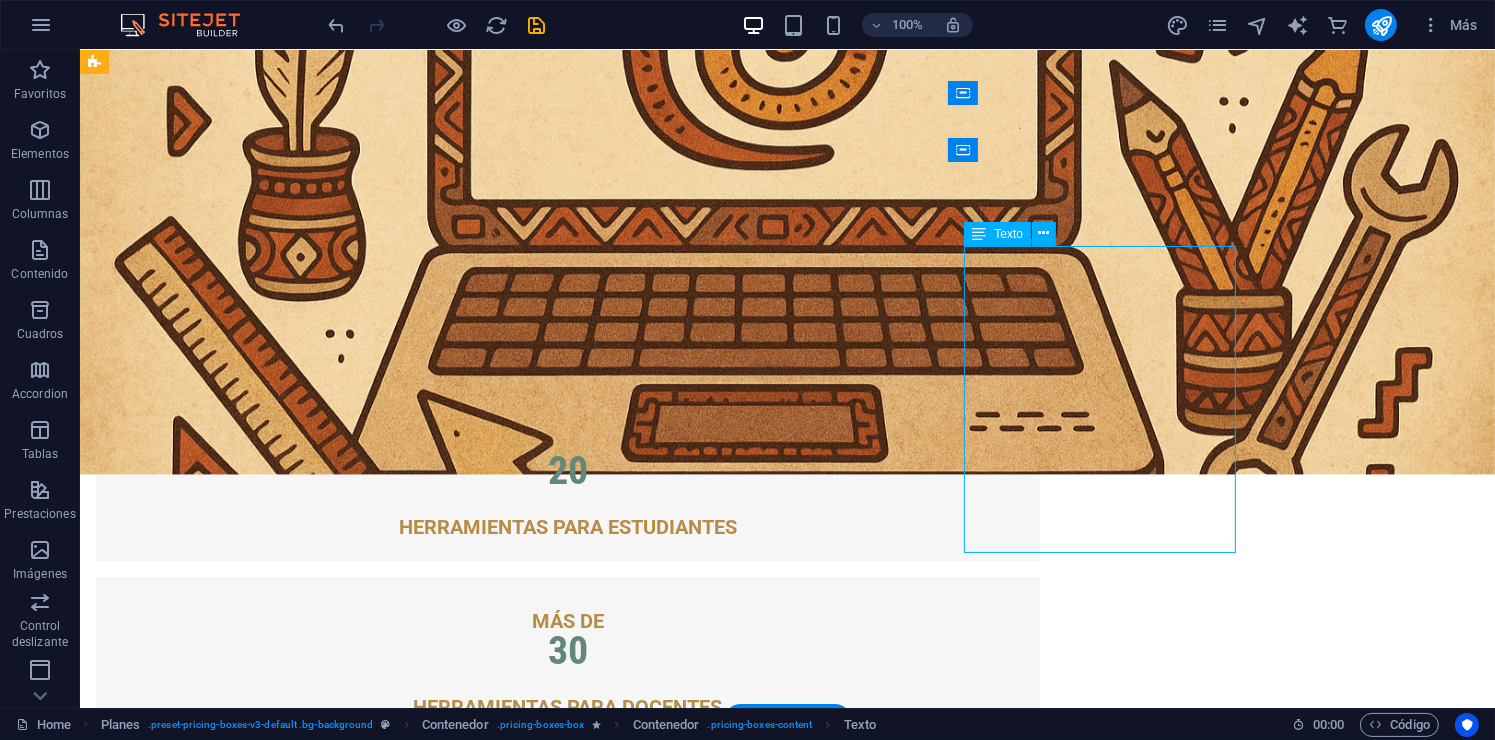 click on "✔️ Todo lo del Plan Básico e Intermedio ✔️ Historial académico y archivos sin caducidad ✔️ Biblioteca completa y permanente ✔️ Capacitación inicial y acompañamiento ✔️ Soporte prioritario (respuesta en 2–6 h) 👑  Perfecto para universidades y tecnológicas que buscan gestión académica profesional." at bounding box center [567, 5265] 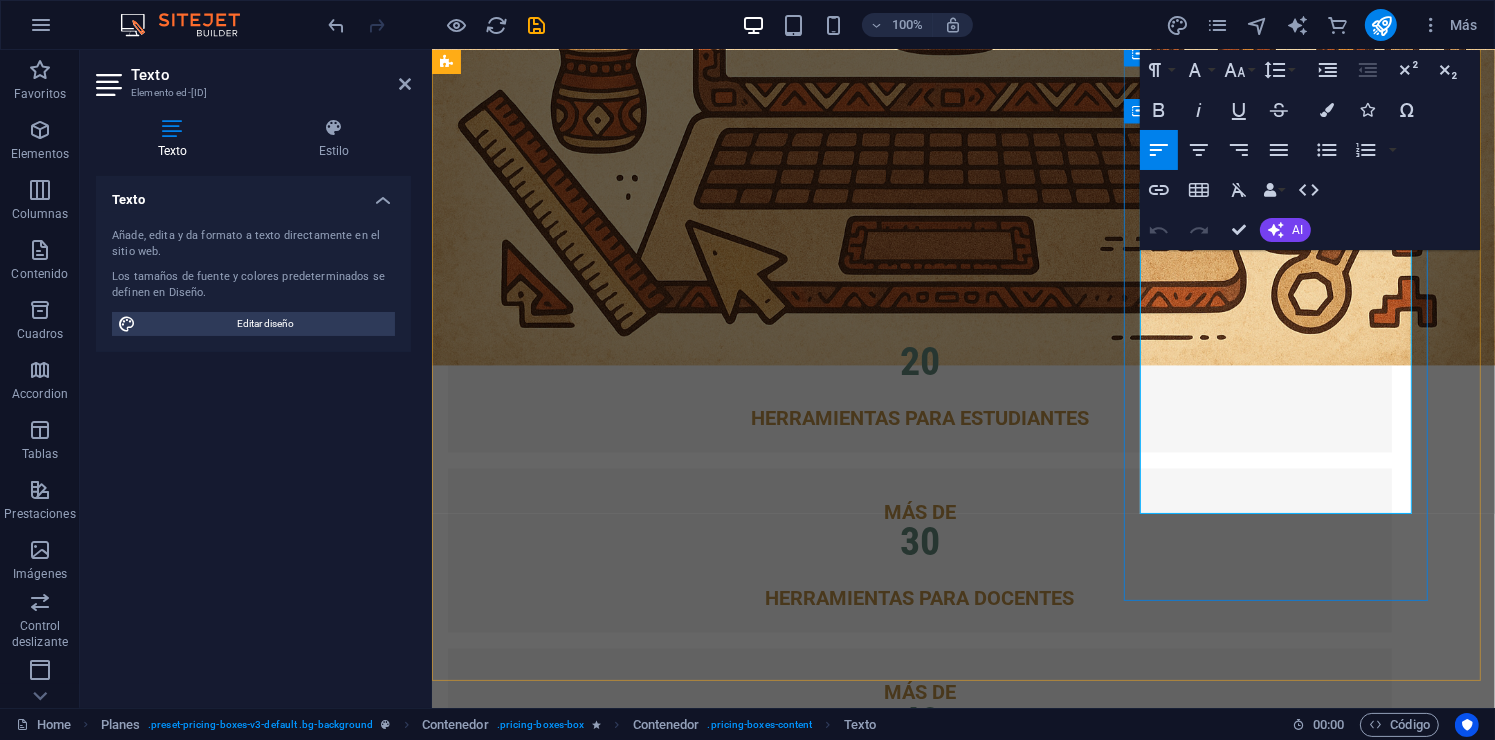 drag, startPoint x: 1307, startPoint y: 328, endPoint x: 1406, endPoint y: 319, distance: 99.40825 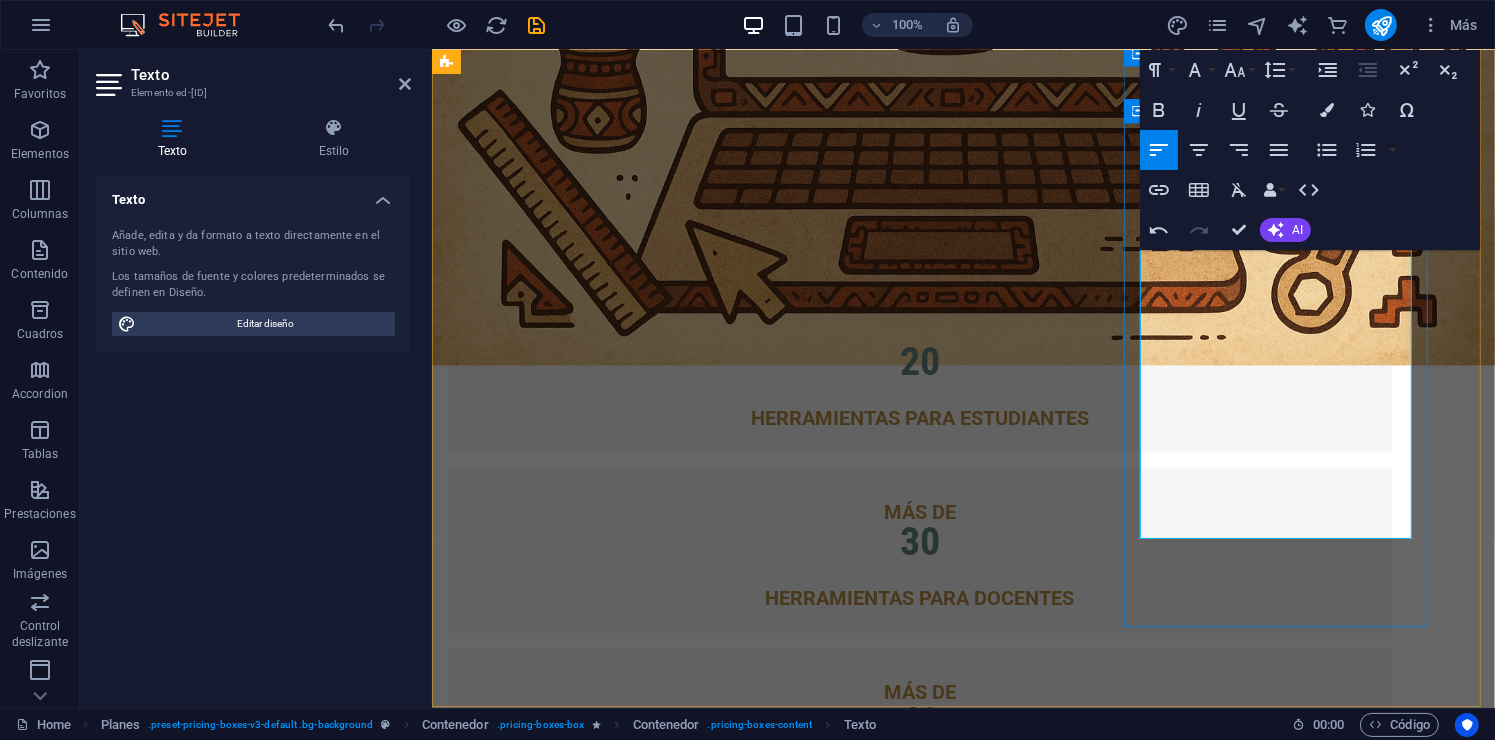 drag, startPoint x: 1320, startPoint y: 328, endPoint x: 1182, endPoint y: 343, distance: 138.81282 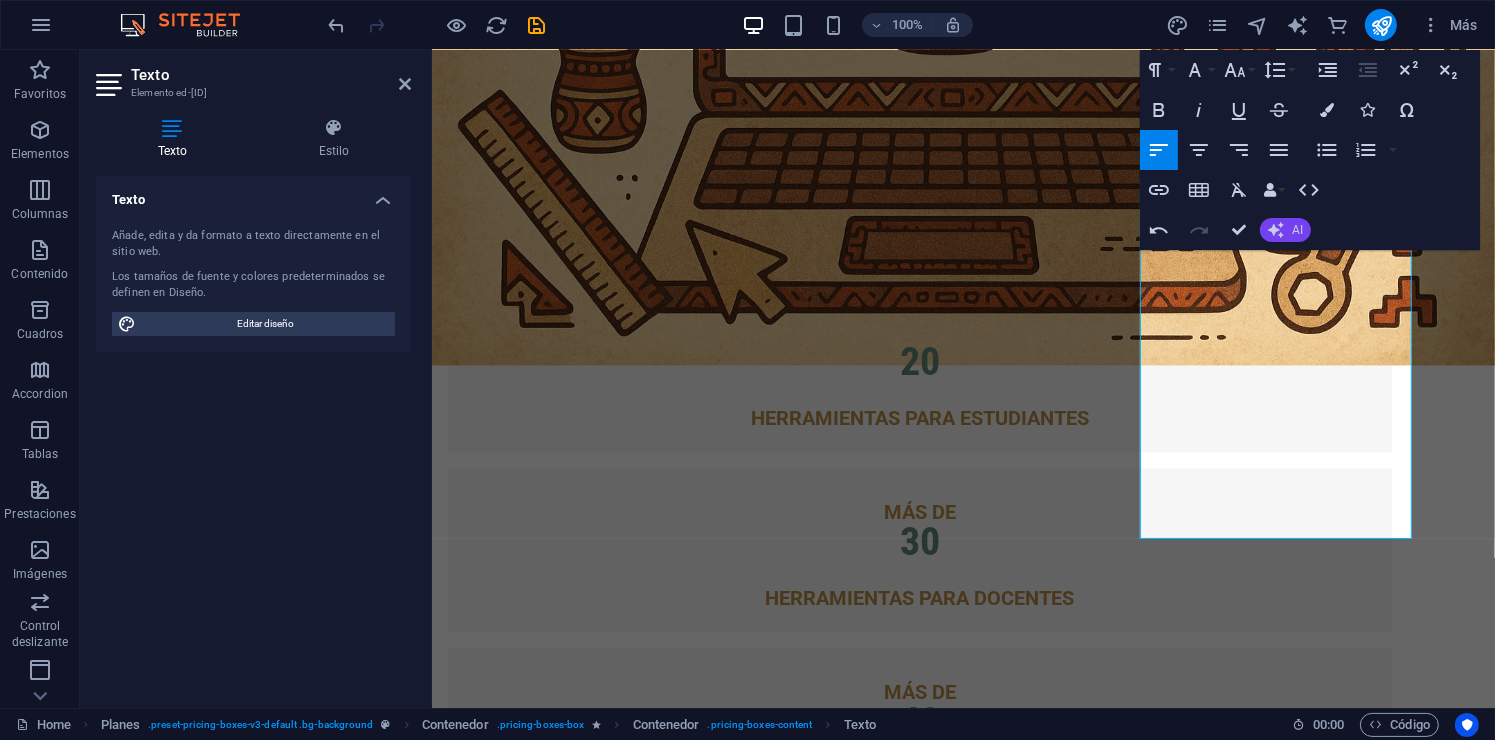 click on "AI" at bounding box center [1285, 230] 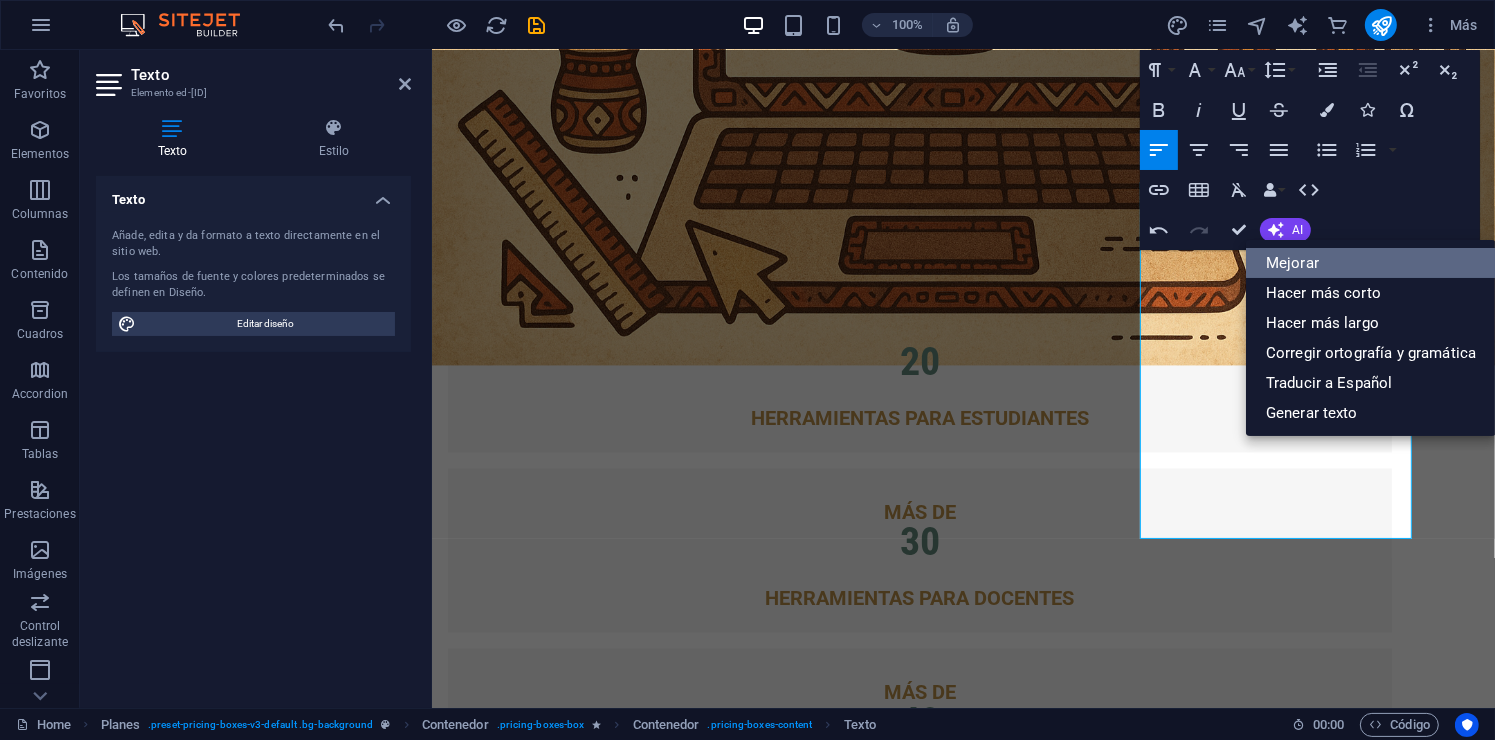 click on "Mejorar" at bounding box center (1371, 263) 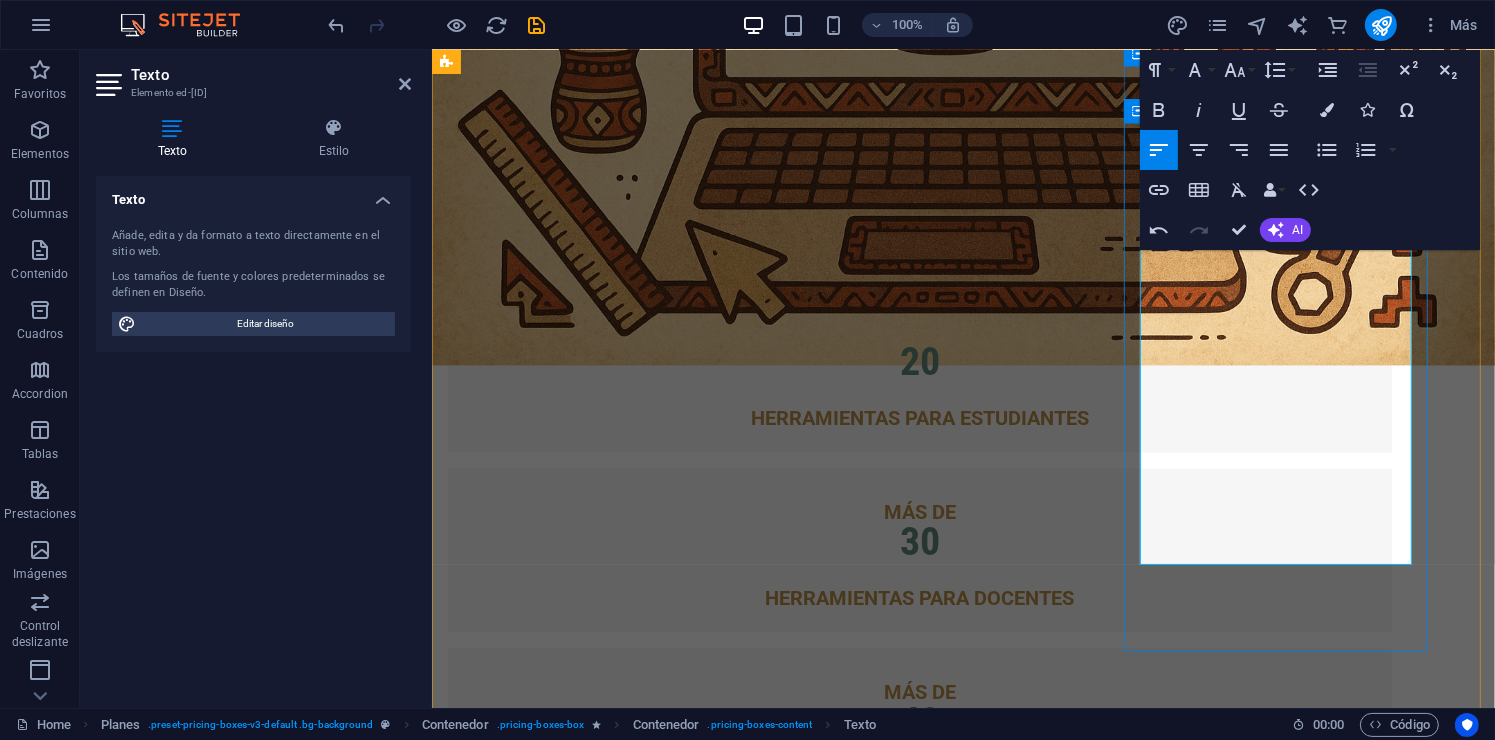 click on "✔️ Todo lo incluido en los Planes Básico e Intermedio   ✔️ Historial académico y archivos permanentes   ✔️ Biblioteca completa (rotación de 2 años)   ✔️ Capacitación inicial y acompañamiento continuo   ✔️ Soporte prioritario (respuesta en 2 a 6 horas)   👑 Ideal para universidades y centros tecnológicos que buscan una gestión académica profesional." at bounding box center [919, 5090] 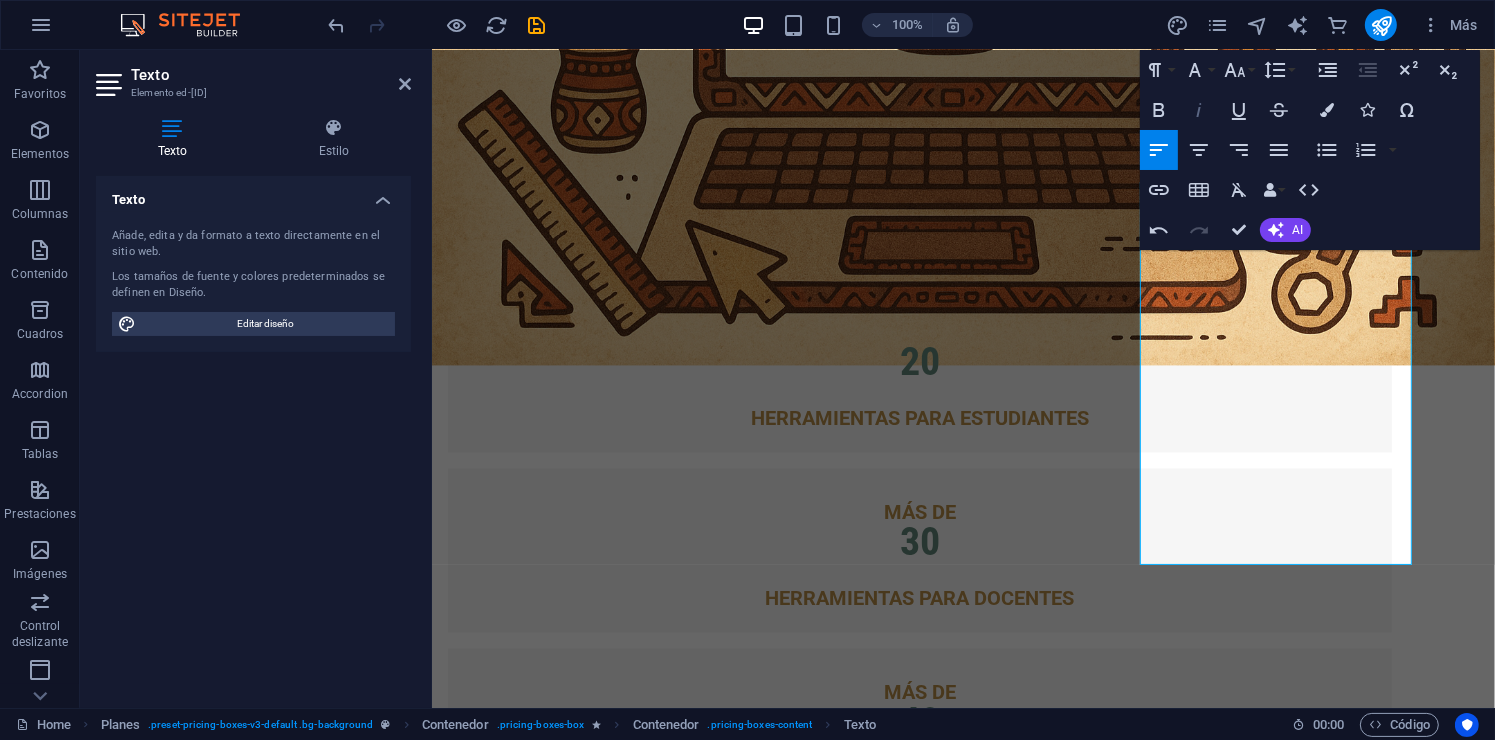 click 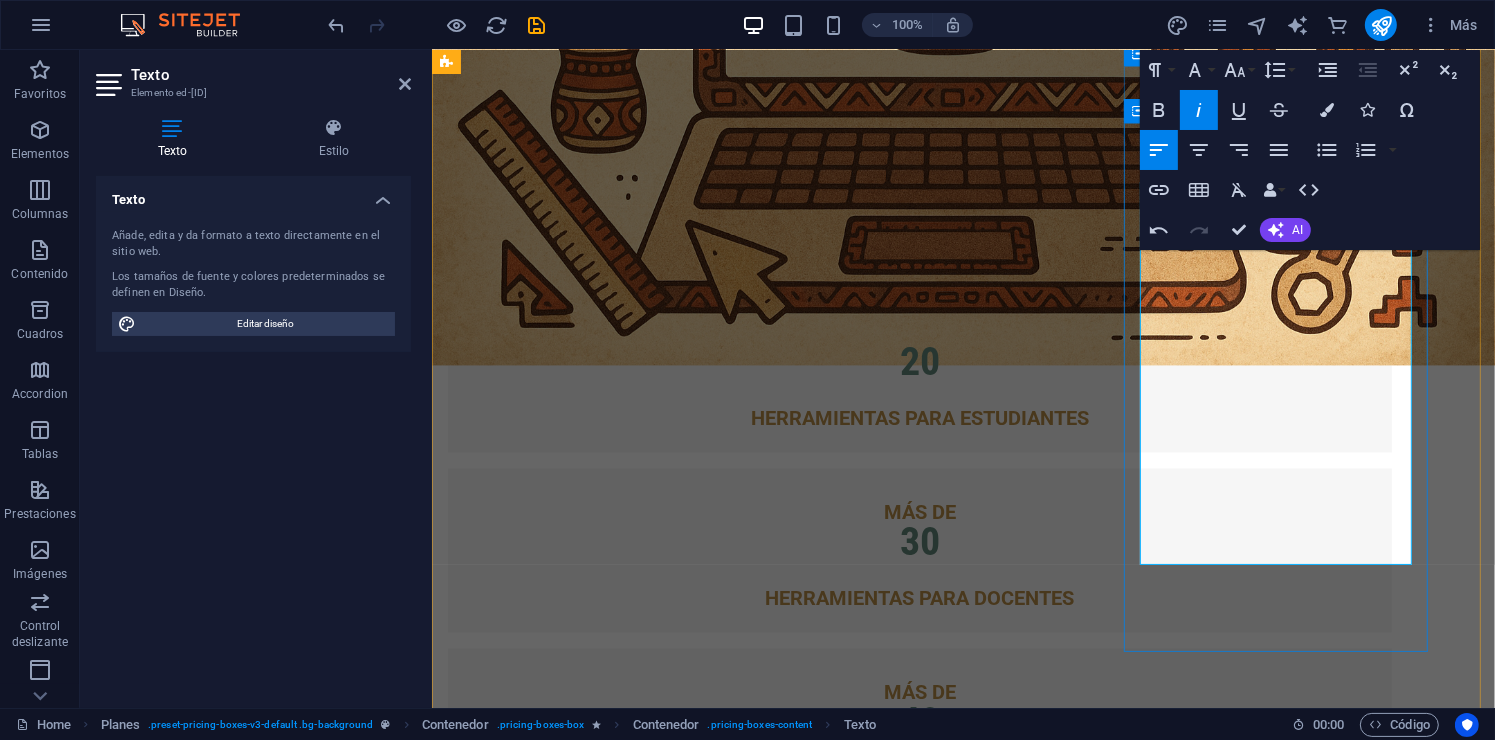 click on "✔️ Todo lo incluido en los Planes Básico e Intermedio ✔️ Historial académico y archivos permanentes ✔️ Biblioteca completa (rotación de [YEAR] años) ✔️ Capacitación inicial y acompañamiento continuo ✔️ Soporte prioritario (respuesta en [HOURS] a [HOURS] horas) 👑 Ideal para universidades y centros tecnológicos que buscan una gestión académica profesional." at bounding box center [919, 5090] 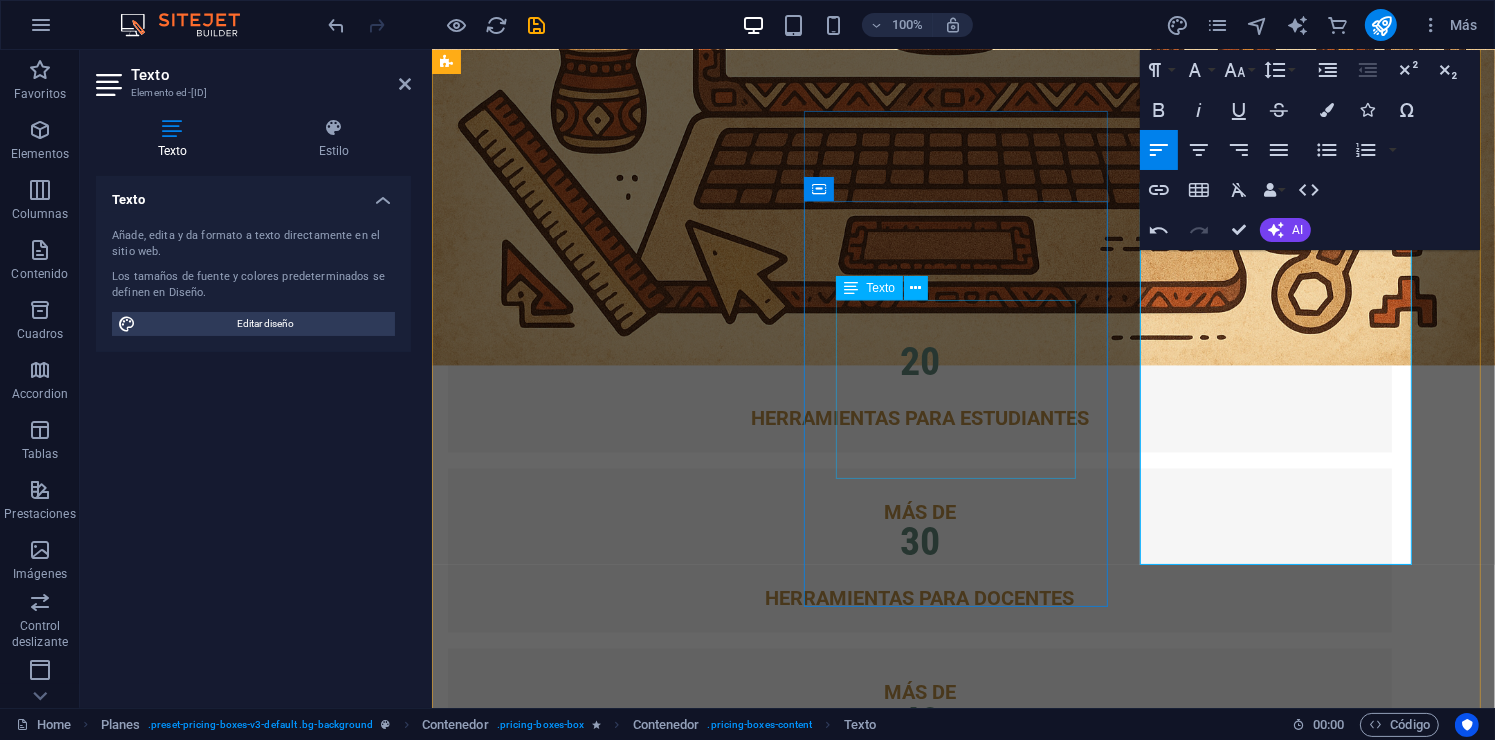 click on "✔️ Todo lo del Plan Básico ✔️ Biblioteca escolar y de grupo  (rotación semestral) ✔️ Soporte por correo (respuesta en 24 h) 💡  Ideal para escuelas que buscan orden sin complicarse." at bounding box center [919, 4697] 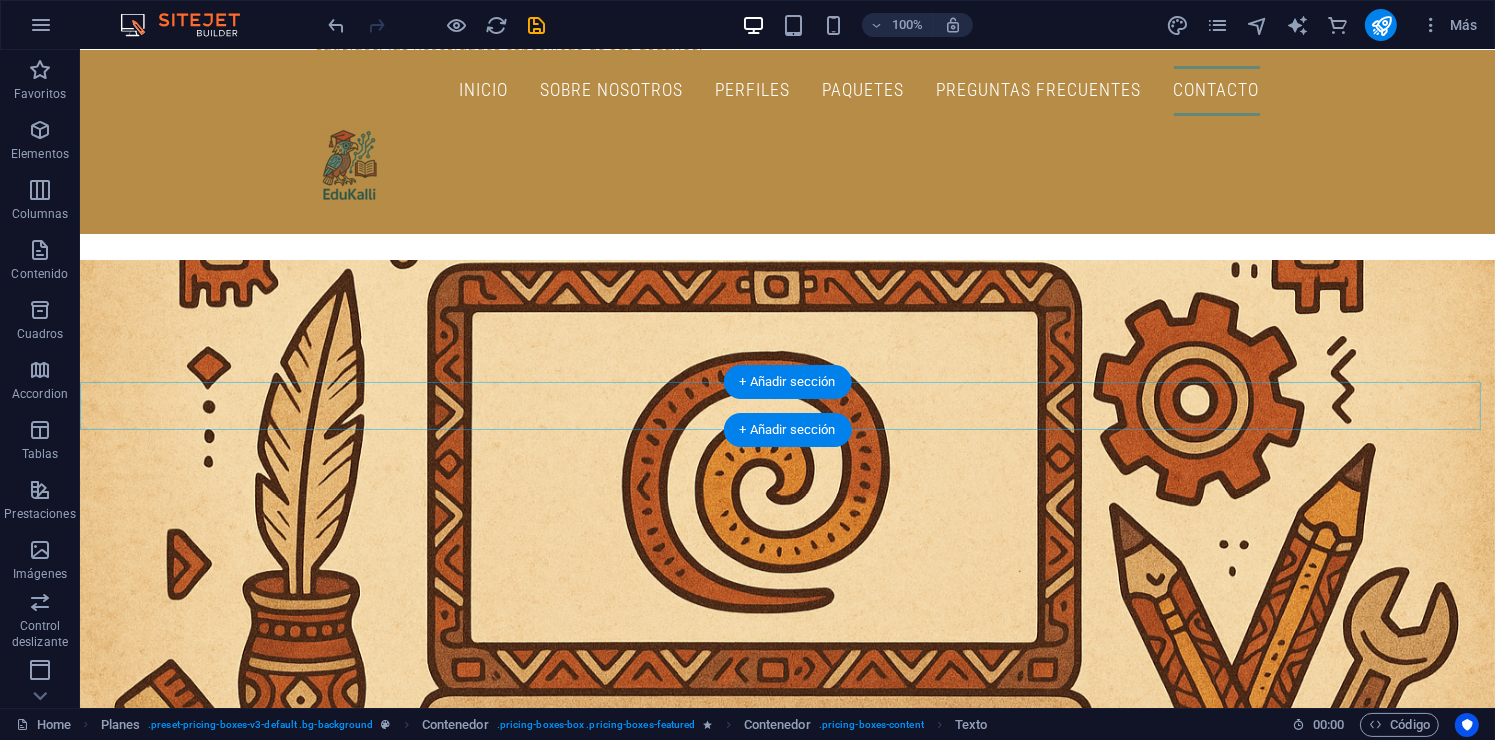 scroll, scrollTop: 3000, scrollLeft: 0, axis: vertical 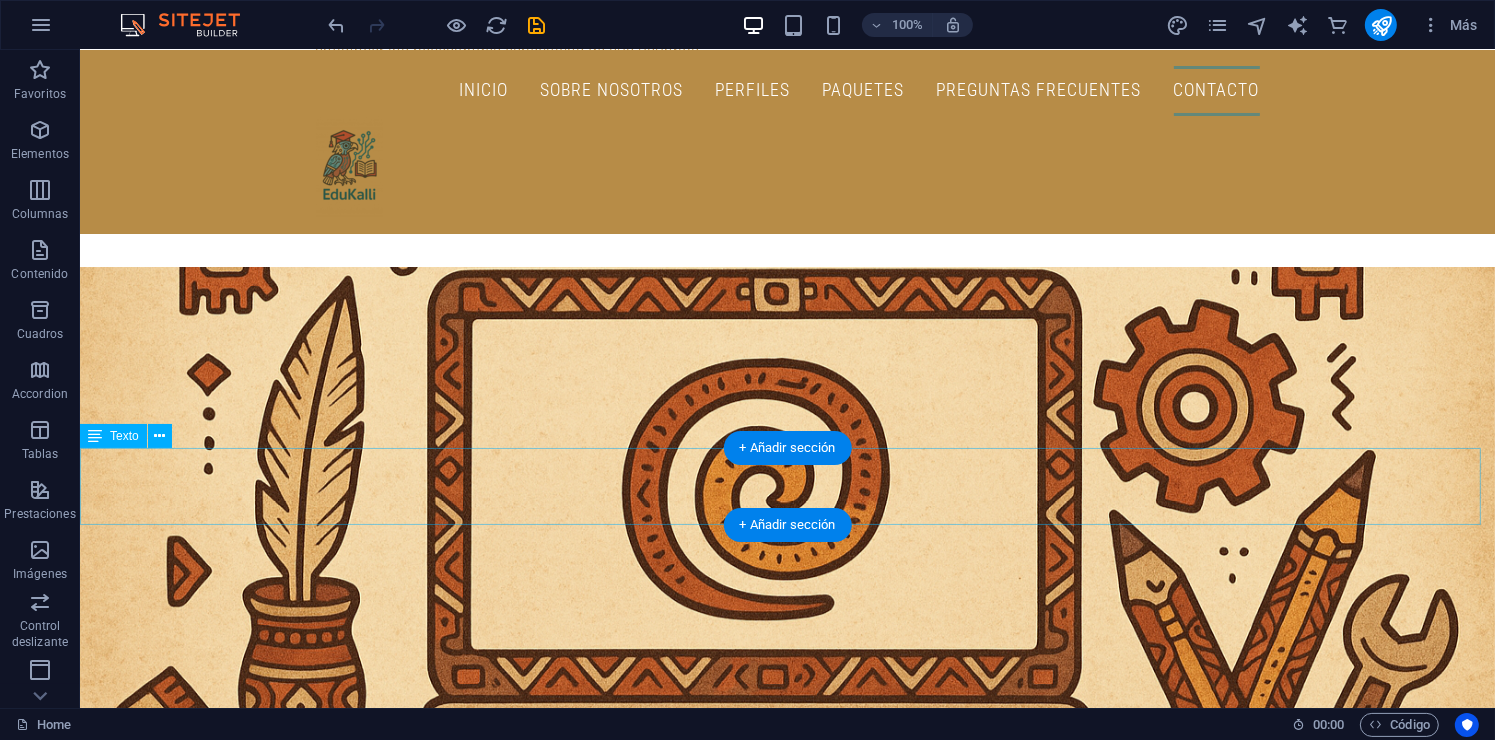 click on "Estos paquetes que te ofrecemos son por usuario, diseñados para tu comodidad y facilidad de pagos.  Cabe destacar que estos precios son negociables y, si requieres otras herramientas,  los costos aumentarán según la herramienta mencionada." at bounding box center [786, 4471] 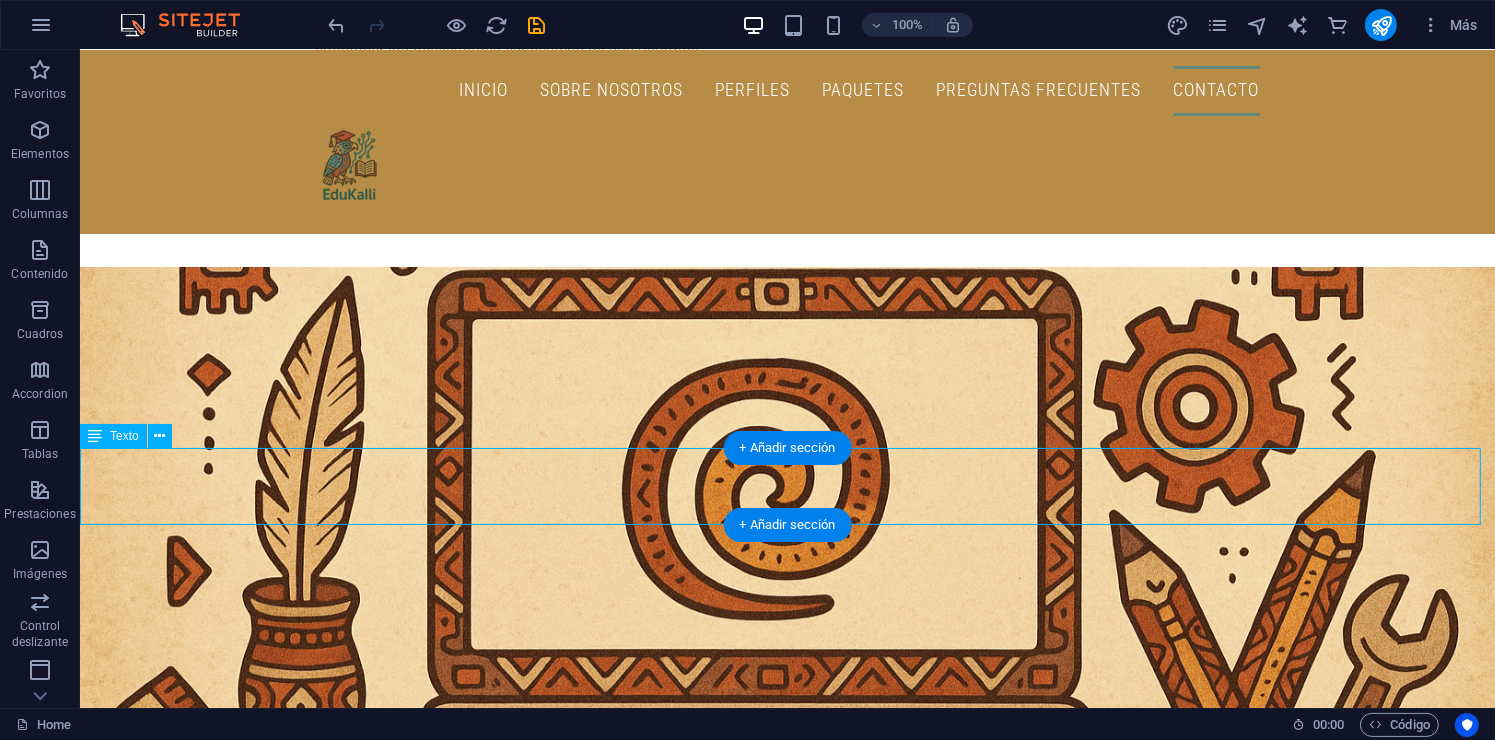 click on "Estos paquetes que te ofrecemos son por usuario, diseñados para tu comodidad y facilidad de pagos.  Cabe destacar que estos precios son negociables y, si requieres otras herramientas,  los costos aumentarán según la herramienta mencionada." at bounding box center [786, 4471] 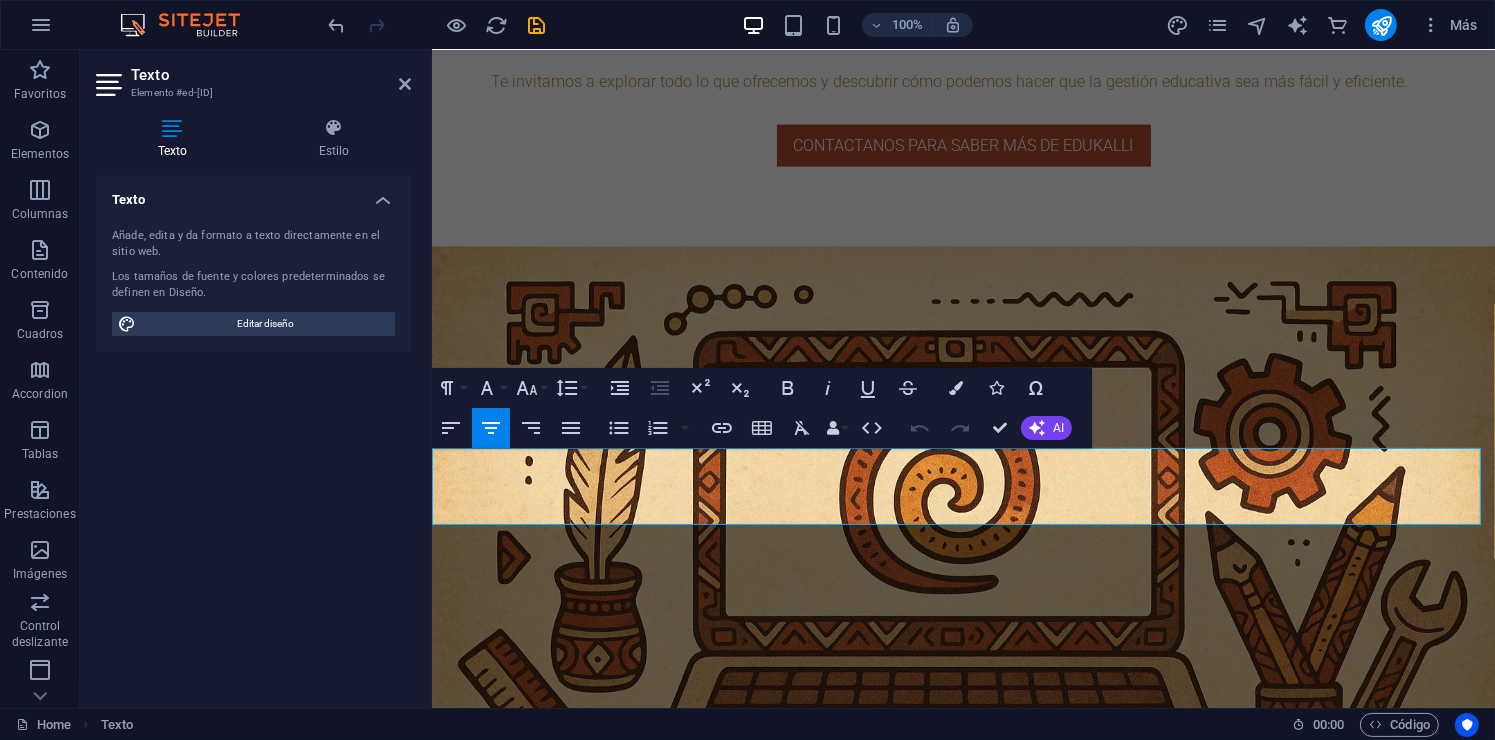 click on "los costos aumentarán según la herramienta mencionada." at bounding box center [963, 4437] 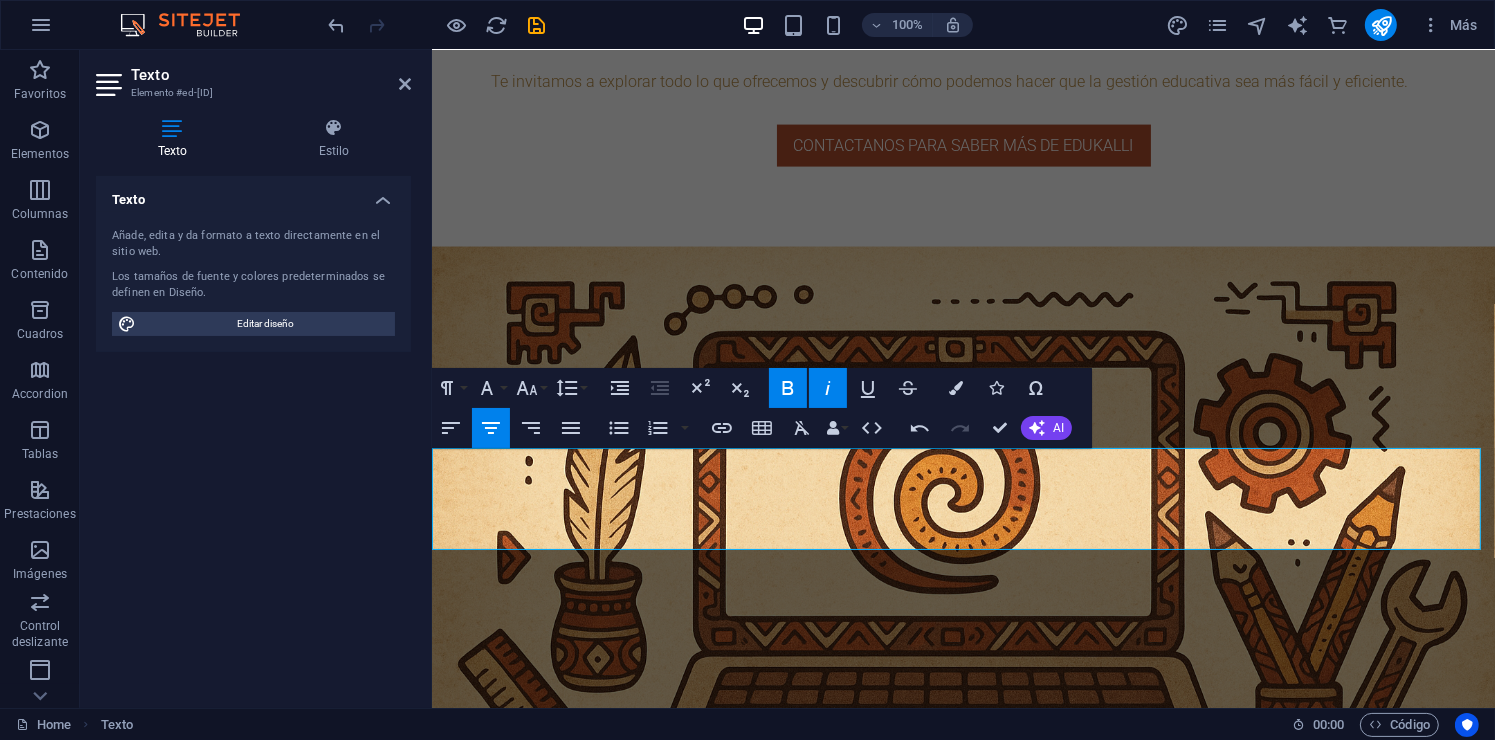 drag, startPoint x: 1180, startPoint y: 507, endPoint x: 733, endPoint y: 523, distance: 447.28625 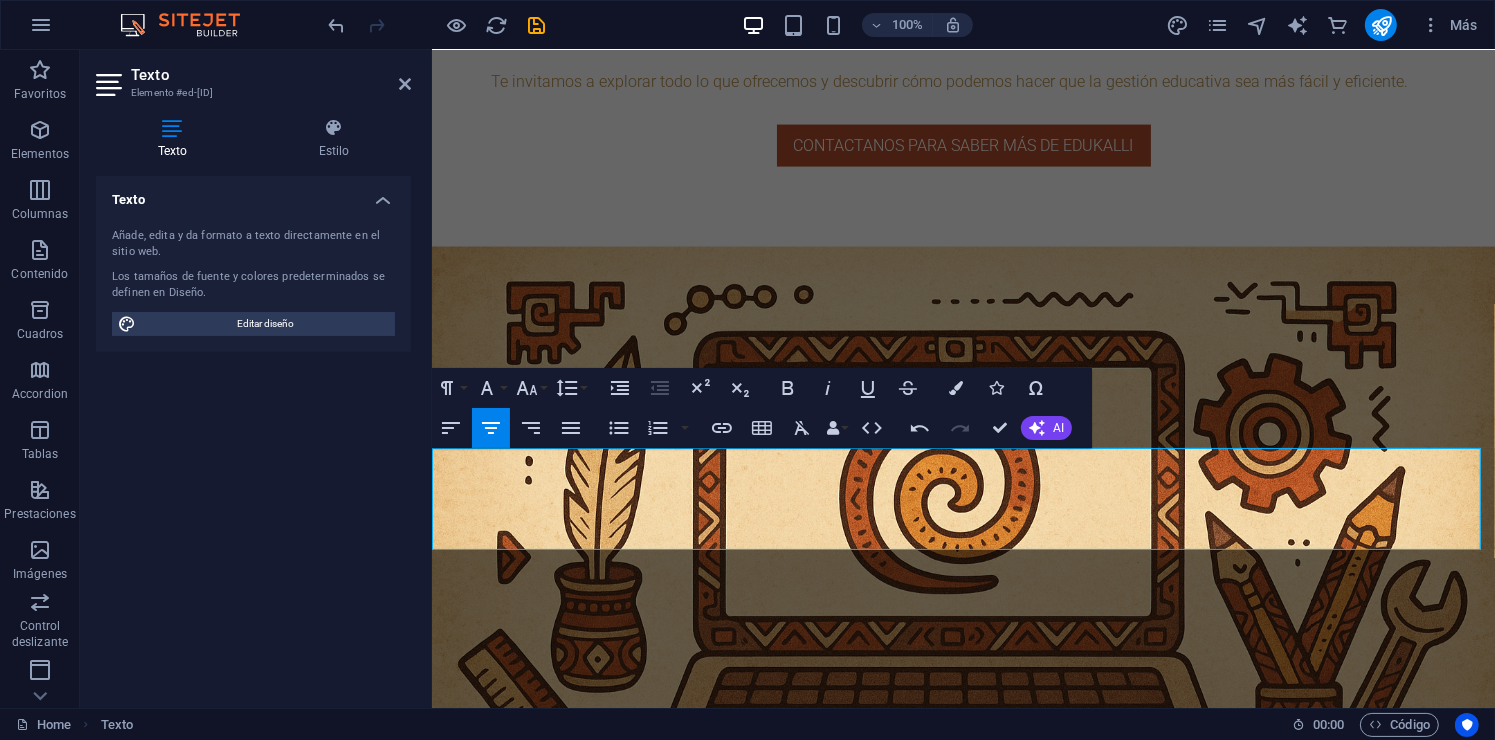drag, startPoint x: 594, startPoint y: 466, endPoint x: 1195, endPoint y: 507, distance: 602.39685 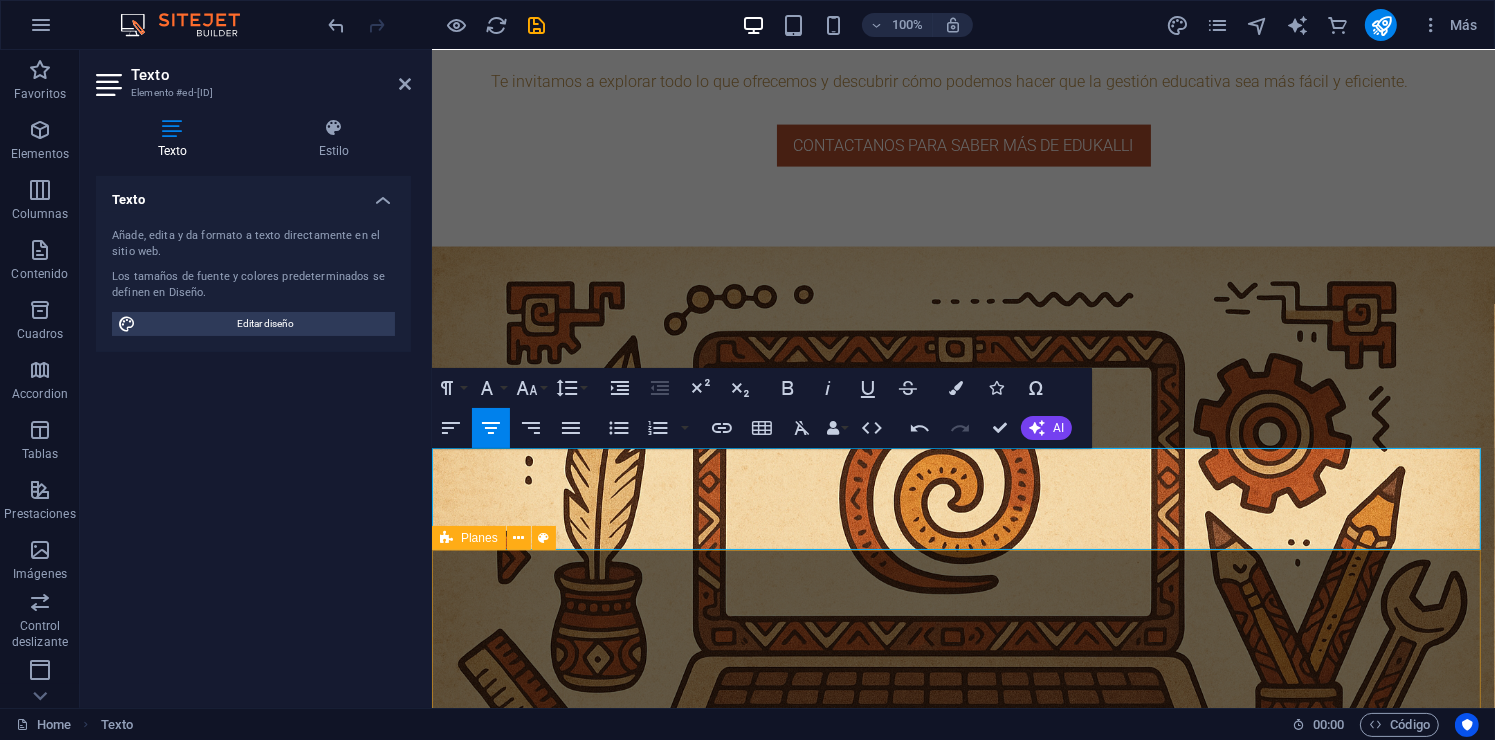 click on "PLAN BÁSICO $50  + IVA 🟡 Soporte por correo (respuesta en 48 h) ❌ Biblioteca escolar y de grupo ❌ Soporte en tiempo real 🧠  Perfecto para comenzar y descubrir el potencial de la plataforma. ¡Contactanos si te interesa! PLAN intermedio $75 + IVA ✔️ Todo lo del Plan Básico ✔️ Biblioteca escolar y de grupo  (rotación semestral) ✔️ Soporte por correo (respuesta en 24 h) 💡  Ideal para escuelas que buscan orden sin complicarse. ¡Contactanos si te interesa! PLAN PREMIUM $90  + IVA ✔️ Todo lo incluido en los Planes Básico e Intermedio   ✔️ Historial académico y archivos permanentes   ✔️ Biblioteca completa  (rotación de 2 años)    ✔️ Capacitación inicial y acompañamiento continuo   ✔️ Soporte prioritario (respuesta en 2 a 6 horas)   👑 Ideal para universidades y centros tecnológicos que buscan una gestión académica profesional. ¡Contactanos si te interesa!" at bounding box center (962, 5194) 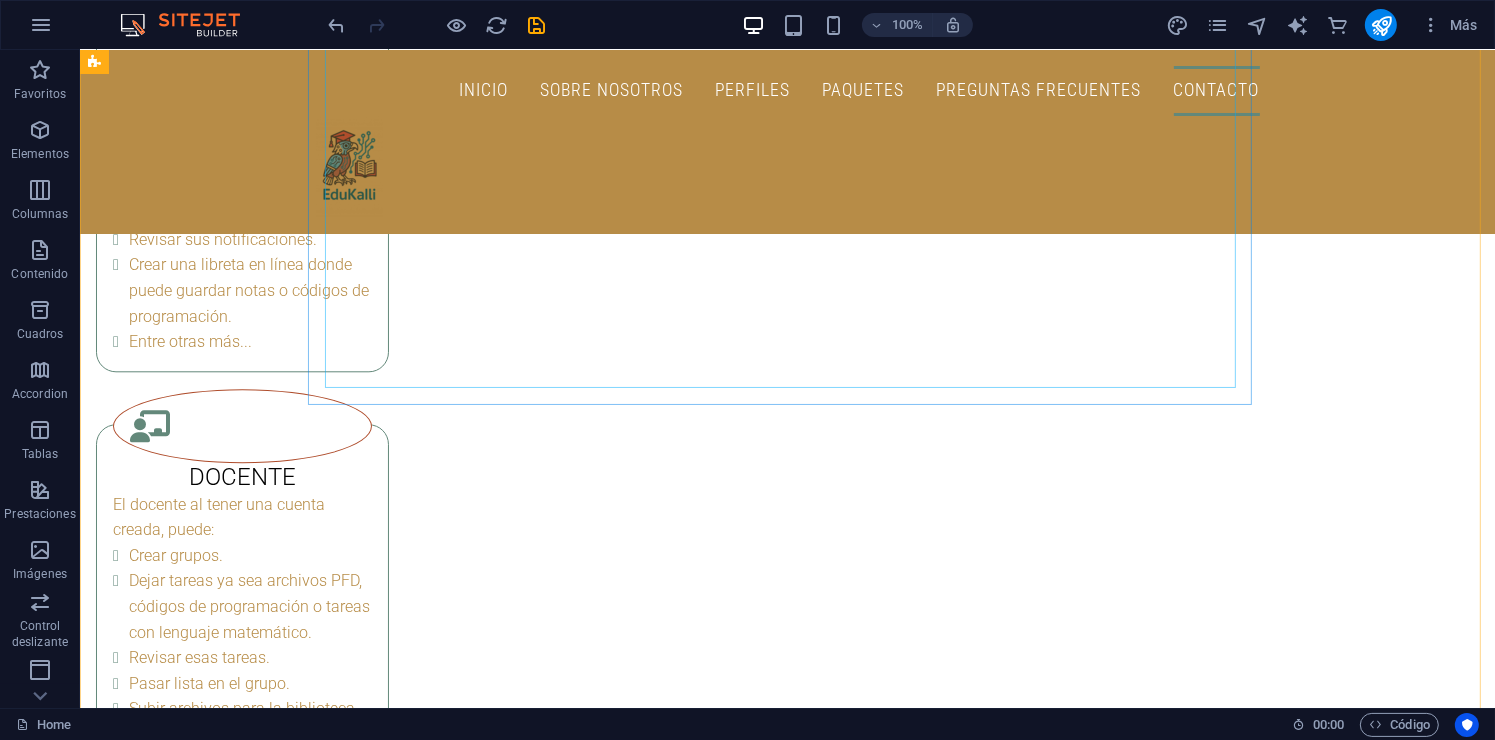 scroll, scrollTop: 4200, scrollLeft: 0, axis: vertical 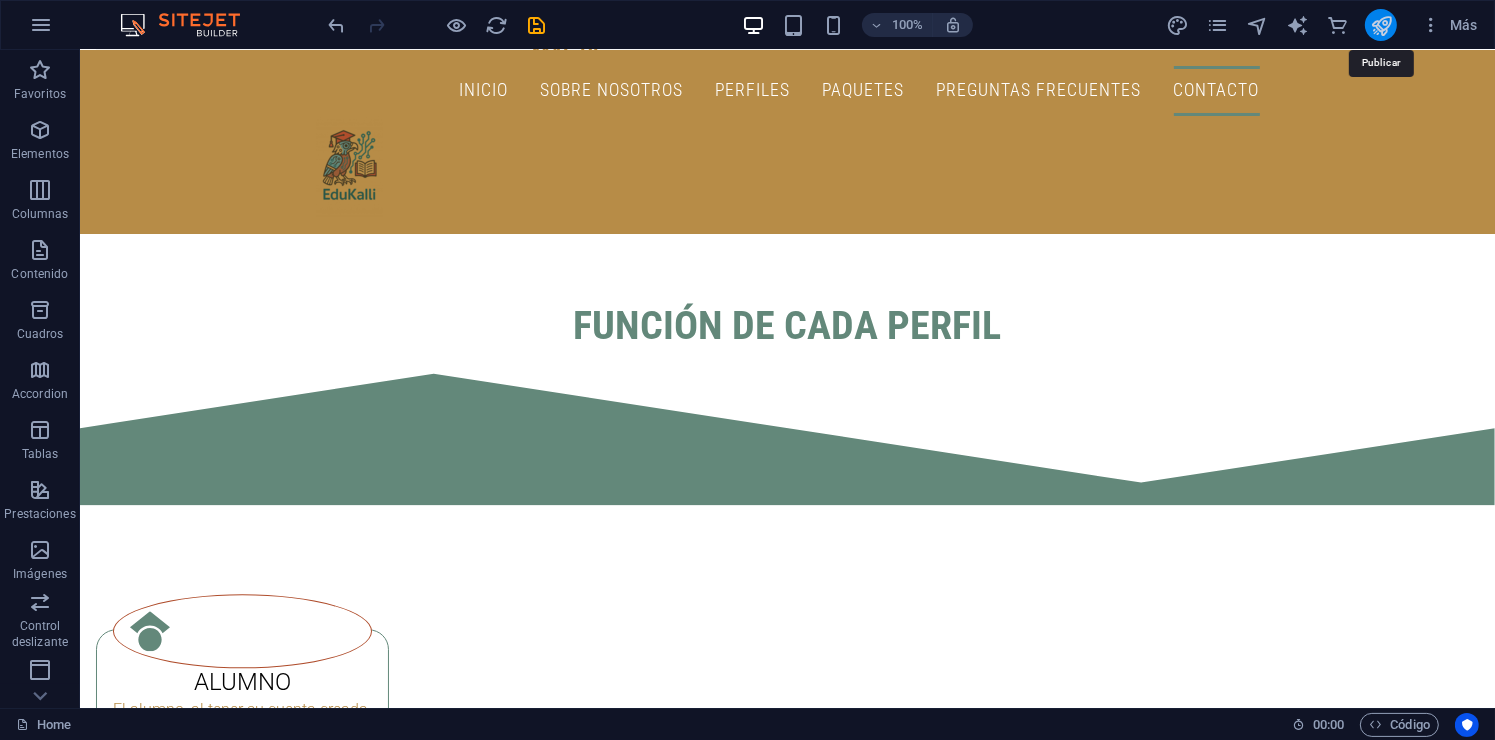 click at bounding box center (1381, 25) 